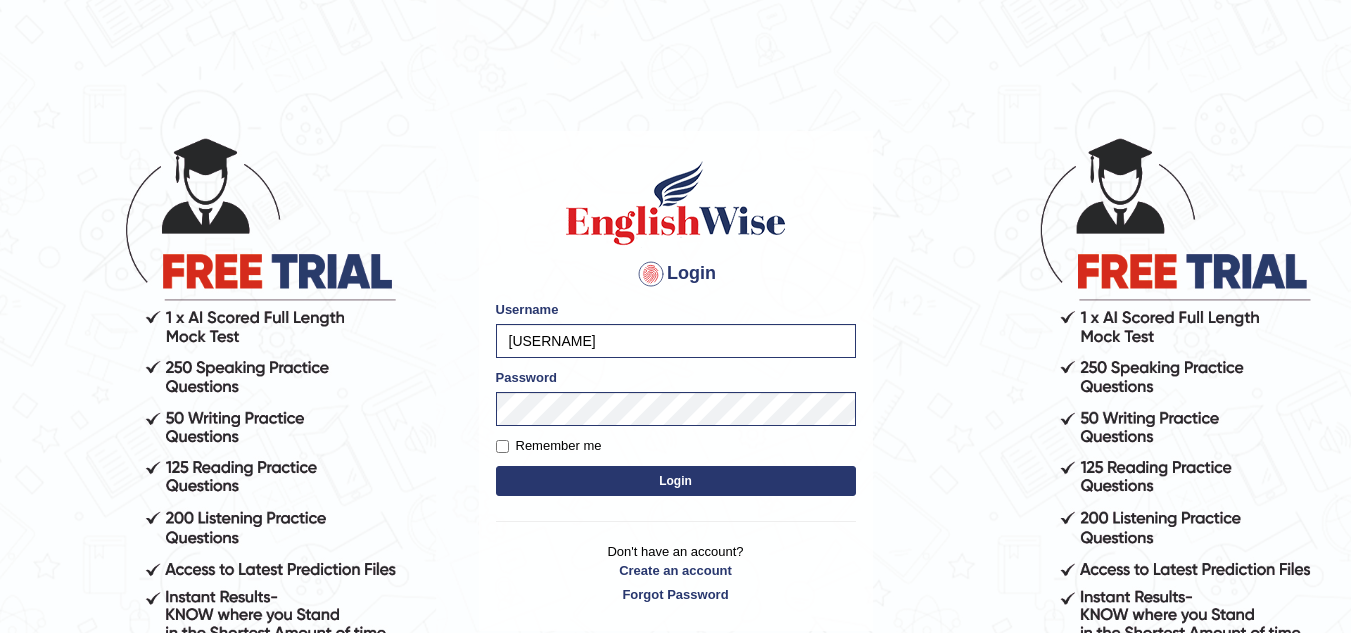 scroll, scrollTop: 0, scrollLeft: 0, axis: both 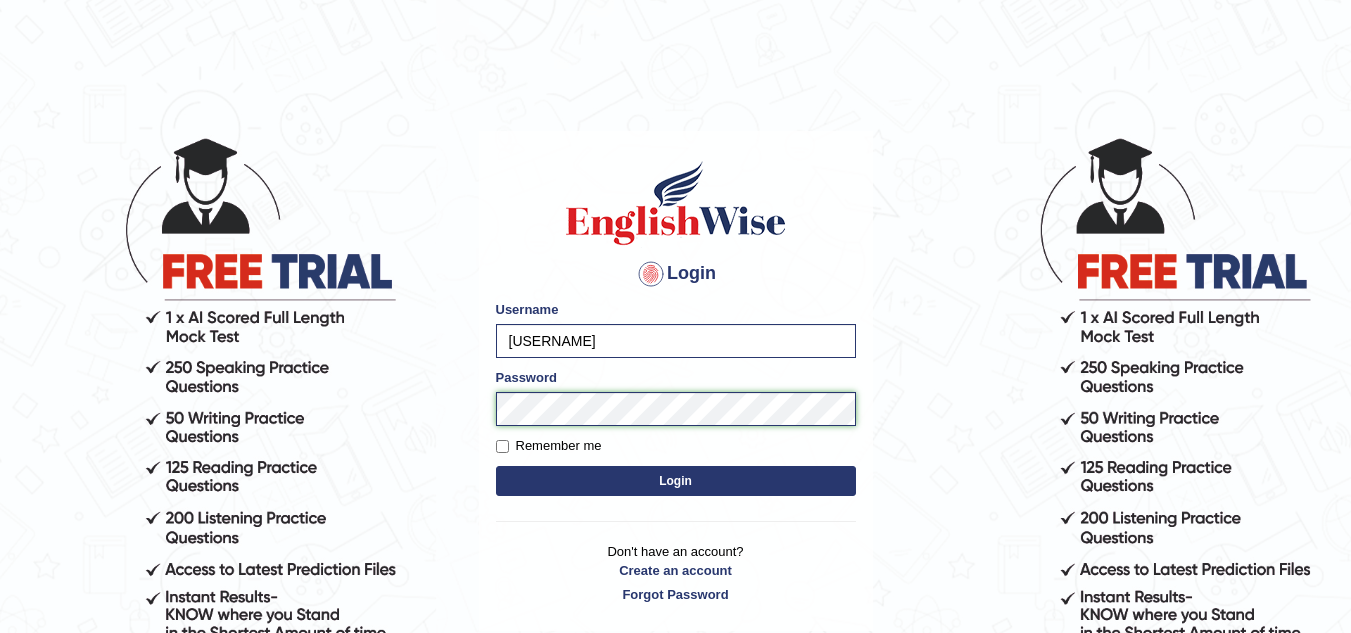 click on "Login
Please fix the following errors:
Username
manoj_amritsar
Password
Remember me
Login
Don't have an account?
Create an account
Forgot Password
2025 ©  English Wise.  All Rights Reserved  Back to English Wise" at bounding box center [675, 384] 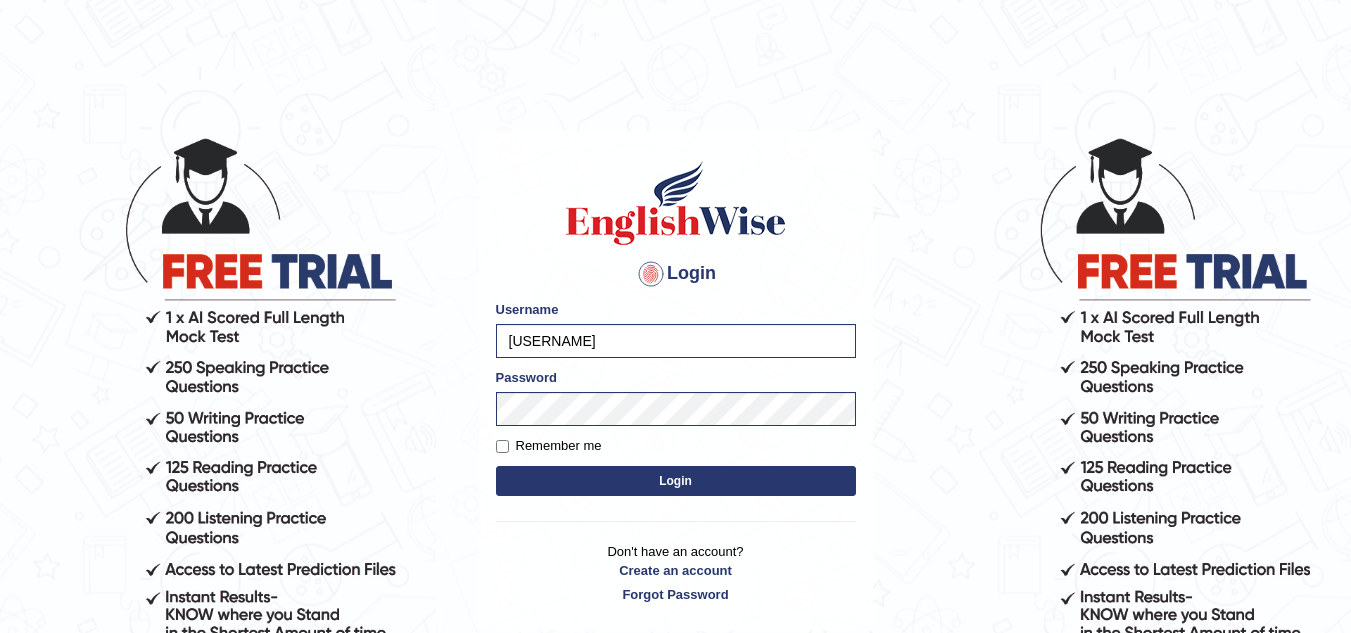 click on "Login
Please fix the following errors:
Username
manoj_amritsar
Password
Remember me
Login
Don't have an account?
Create an account
Forgot Password" at bounding box center (676, 381) 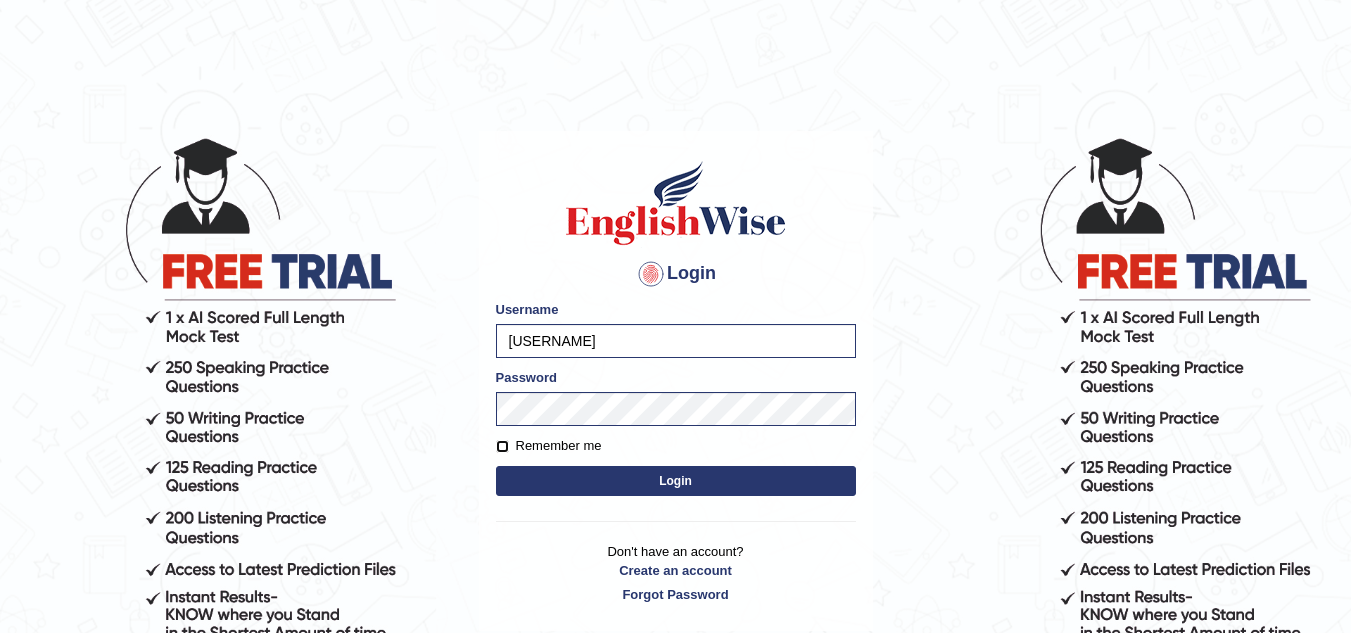 click on "Remember me" at bounding box center [502, 446] 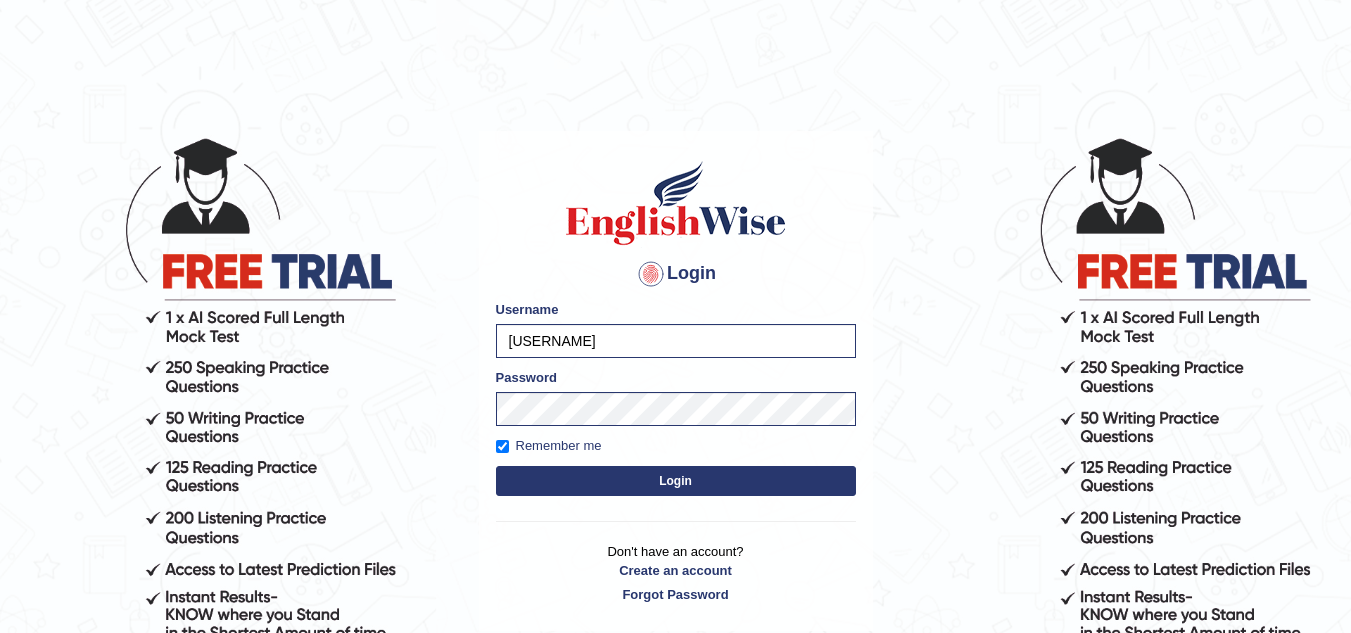 click on "Please fix the following errors:
Username
manoj_amritsar
Password
Remember me
Login" at bounding box center (676, 400) 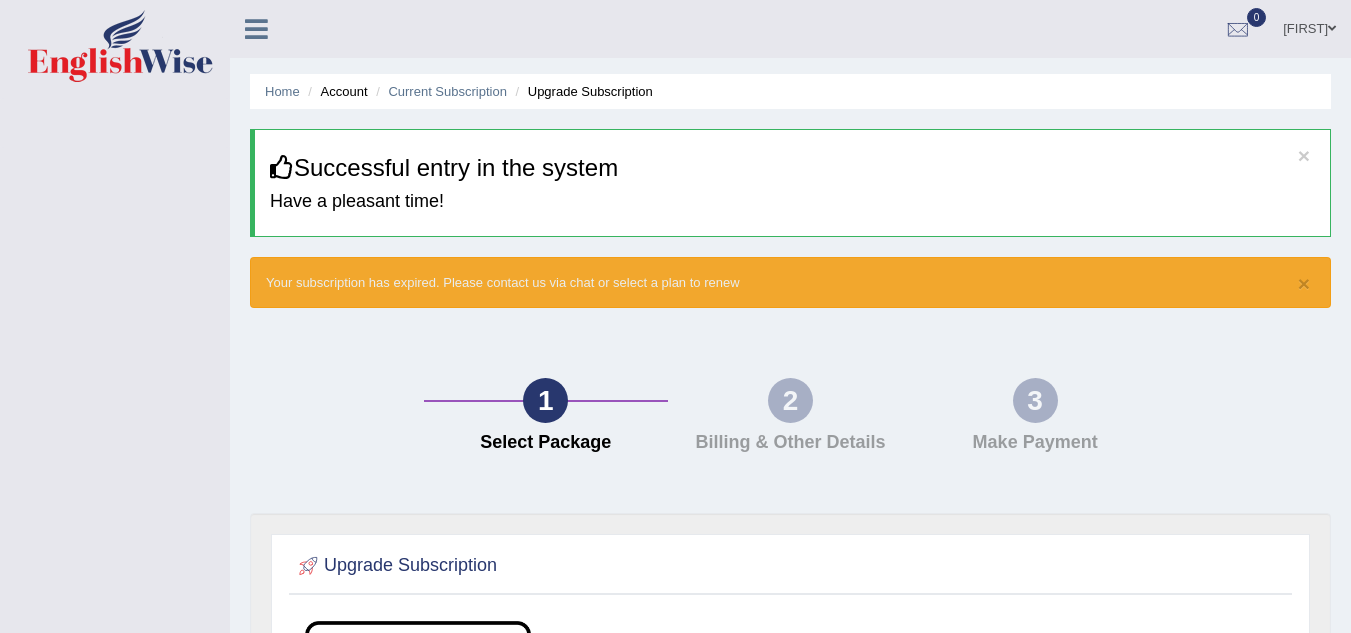 scroll, scrollTop: 0, scrollLeft: 0, axis: both 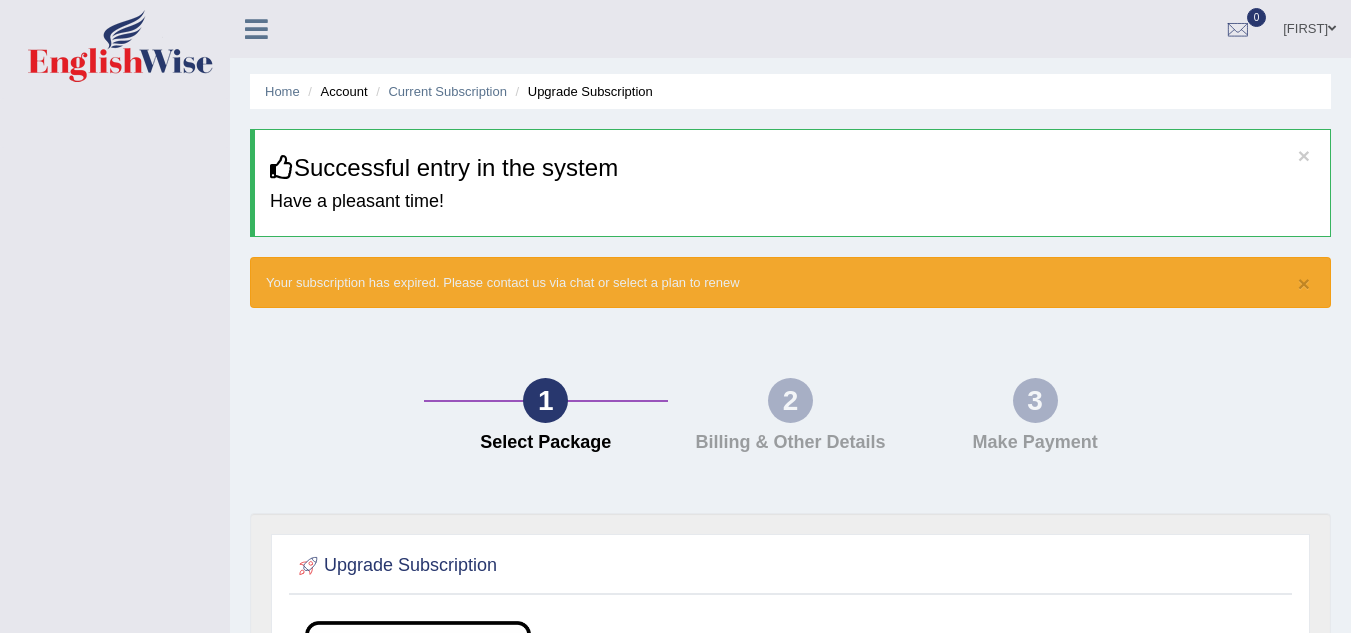 click on "2
Billing & Other Details" at bounding box center (790, 420) 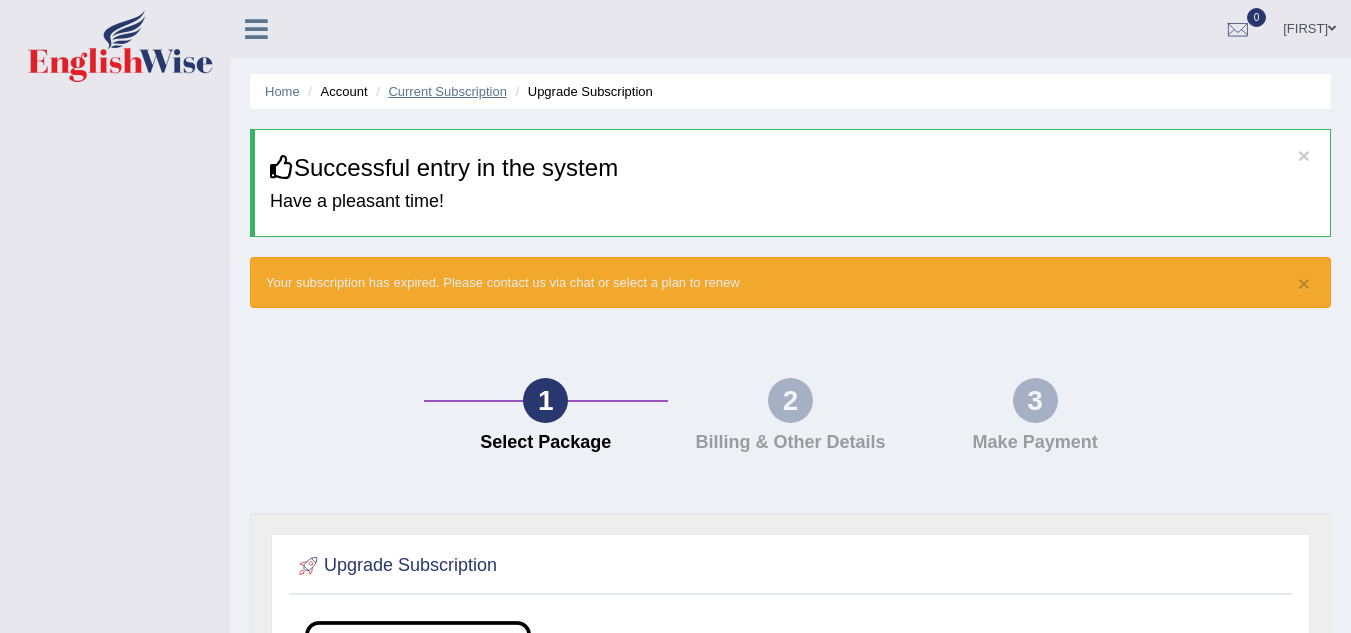 click on "Current Subscription" at bounding box center [447, 91] 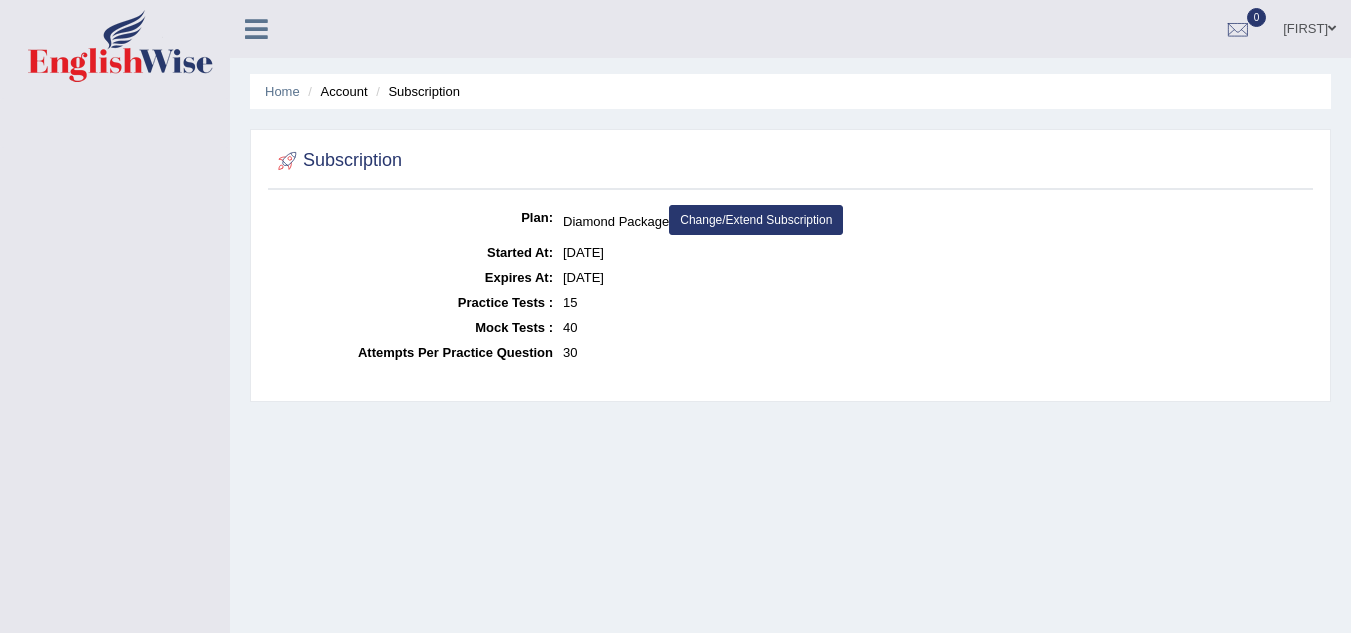 scroll, scrollTop: 0, scrollLeft: 0, axis: both 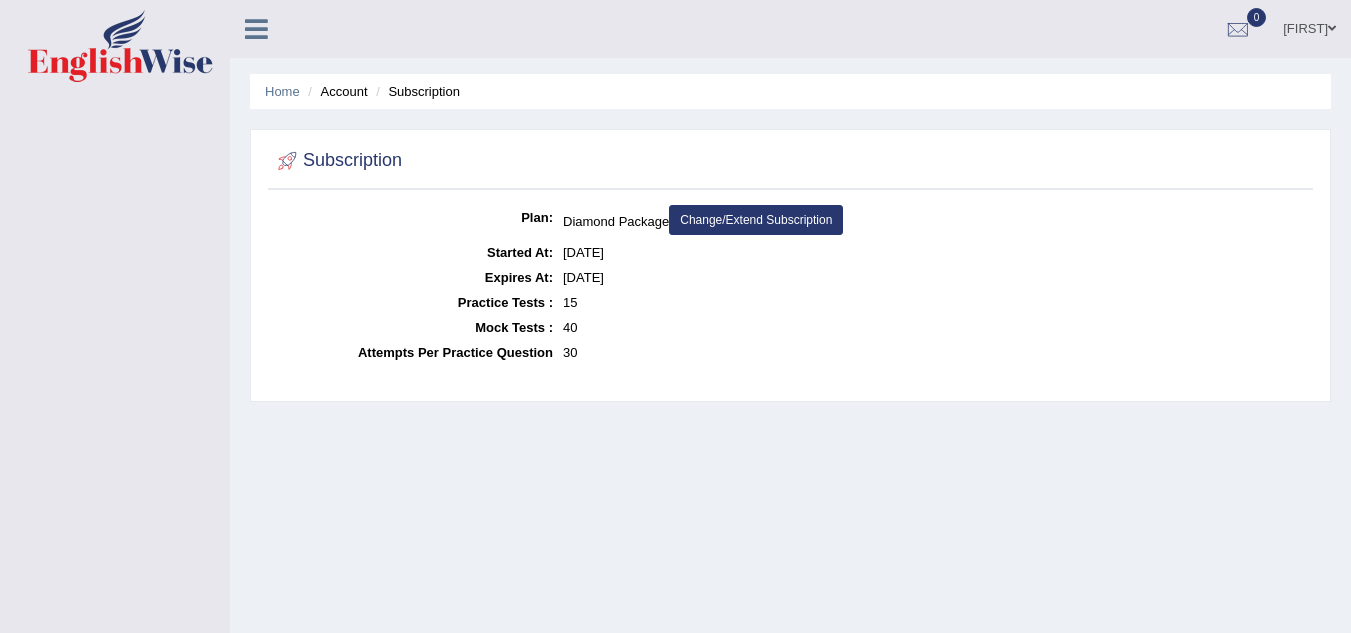 click on "Change/Extend Subscription" at bounding box center [756, 220] 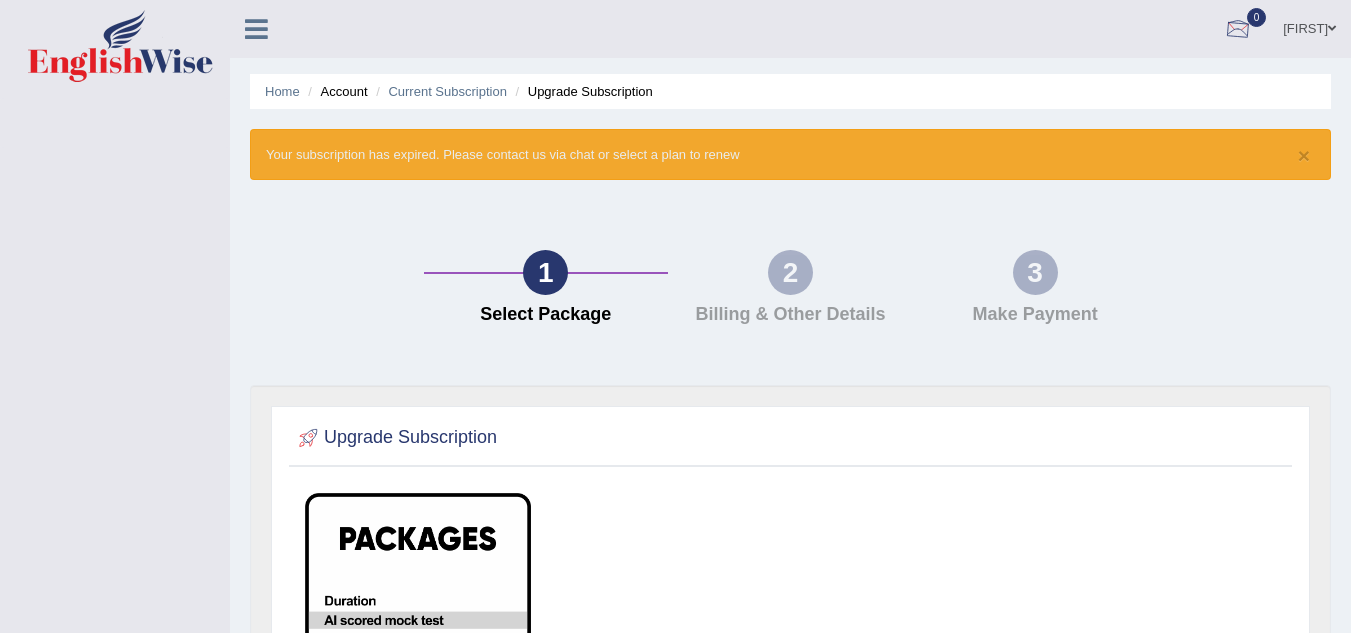 scroll, scrollTop: 0, scrollLeft: 0, axis: both 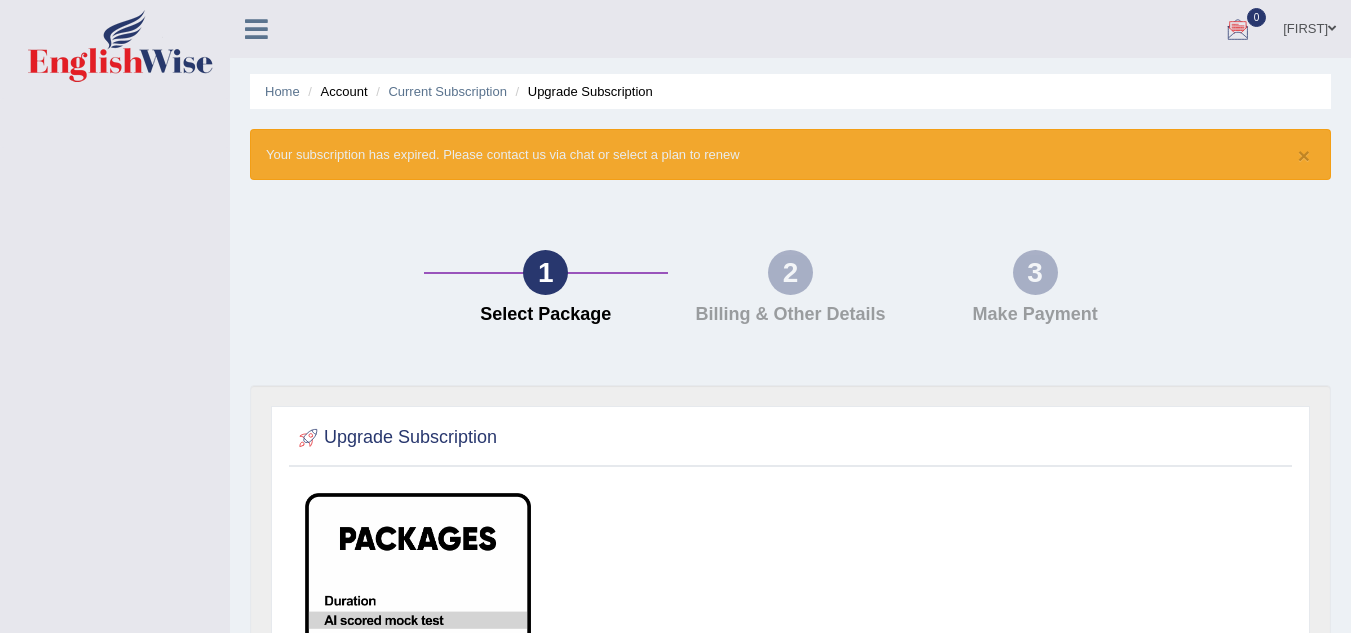 click on "0" at bounding box center (1238, 26) 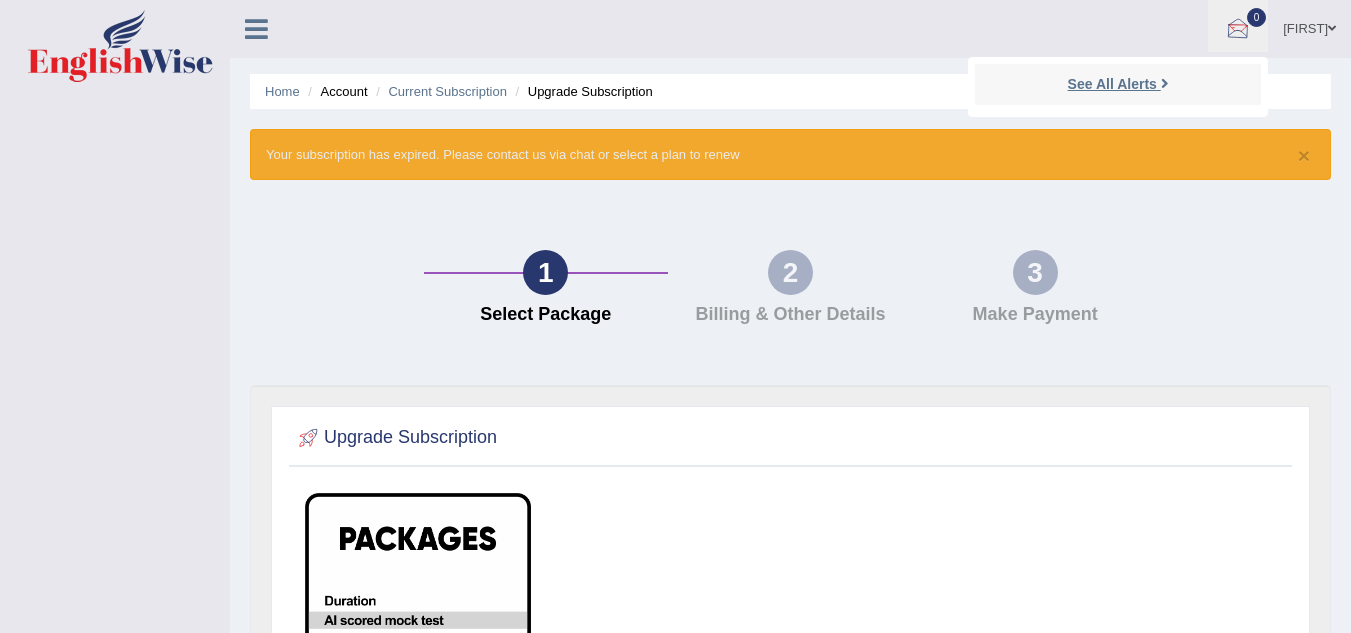 click at bounding box center (1165, 83) 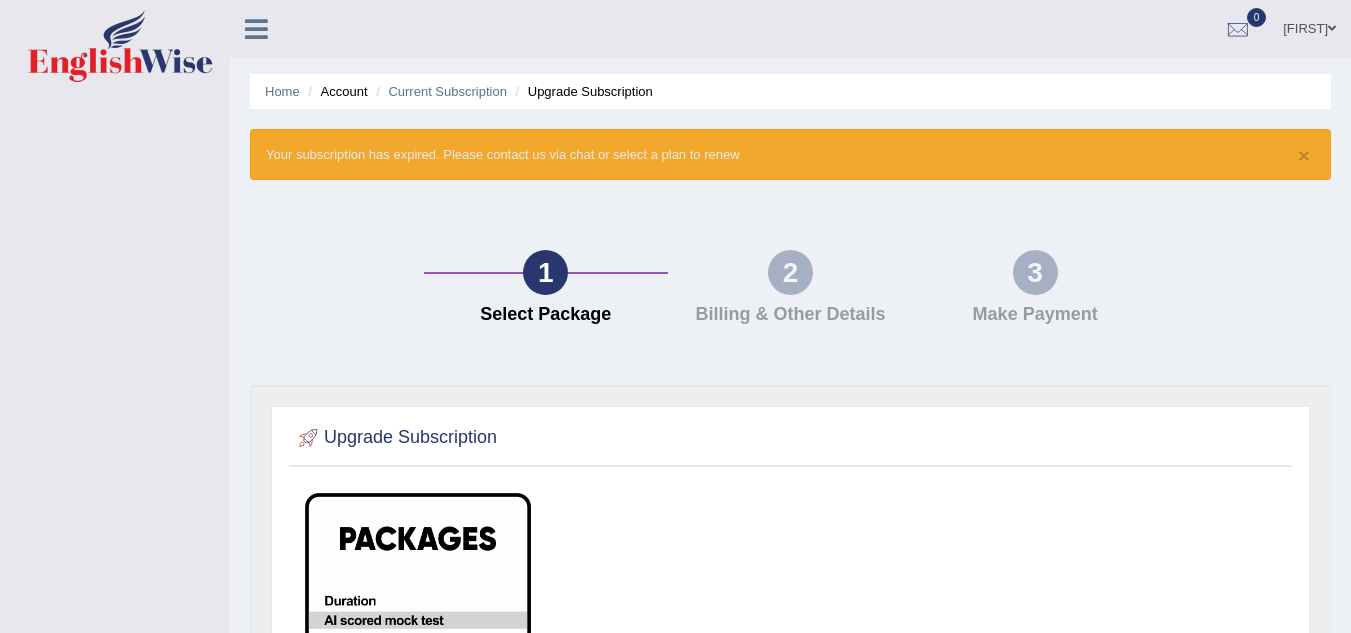 scroll, scrollTop: 0, scrollLeft: 0, axis: both 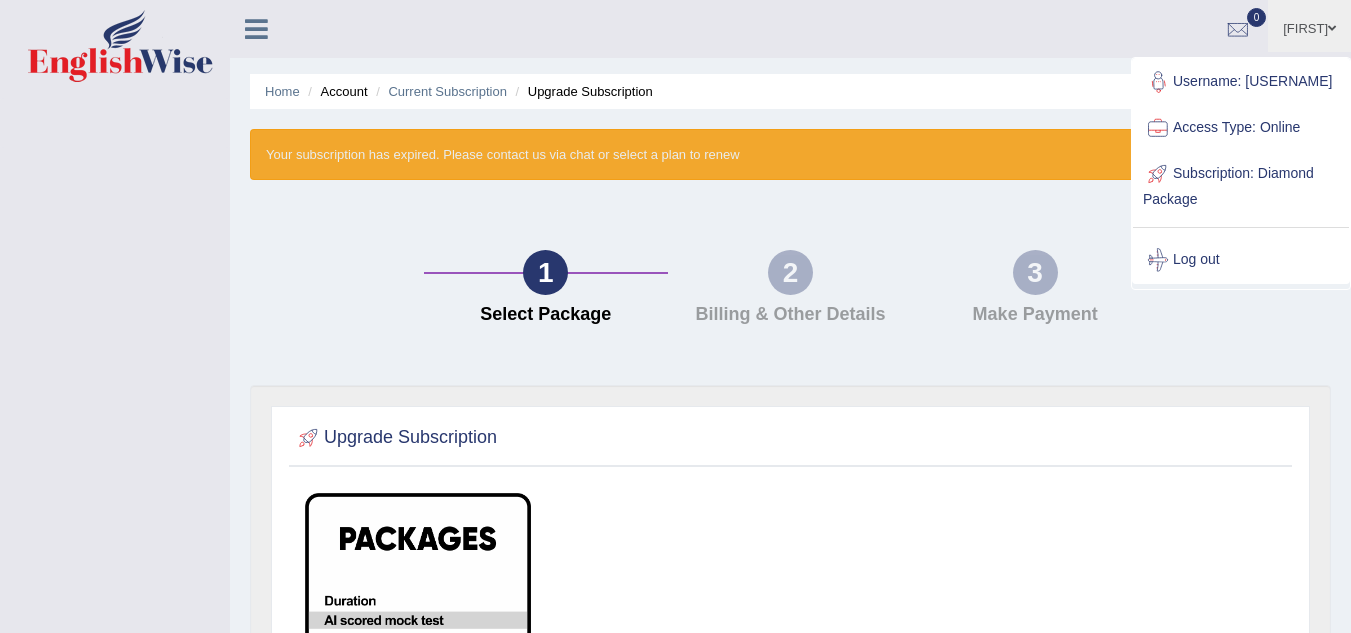 click on "Subscription: Diamond Package" at bounding box center [1241, 184] 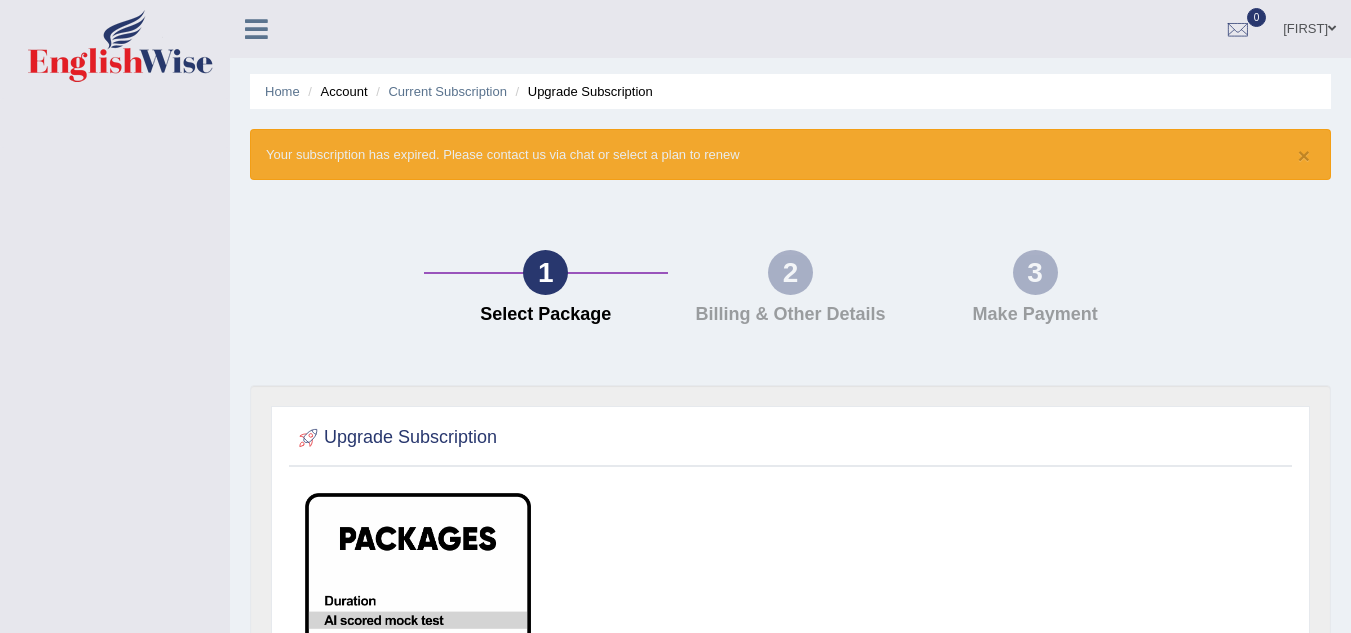 click on "[FIRST]" at bounding box center [1309, 26] 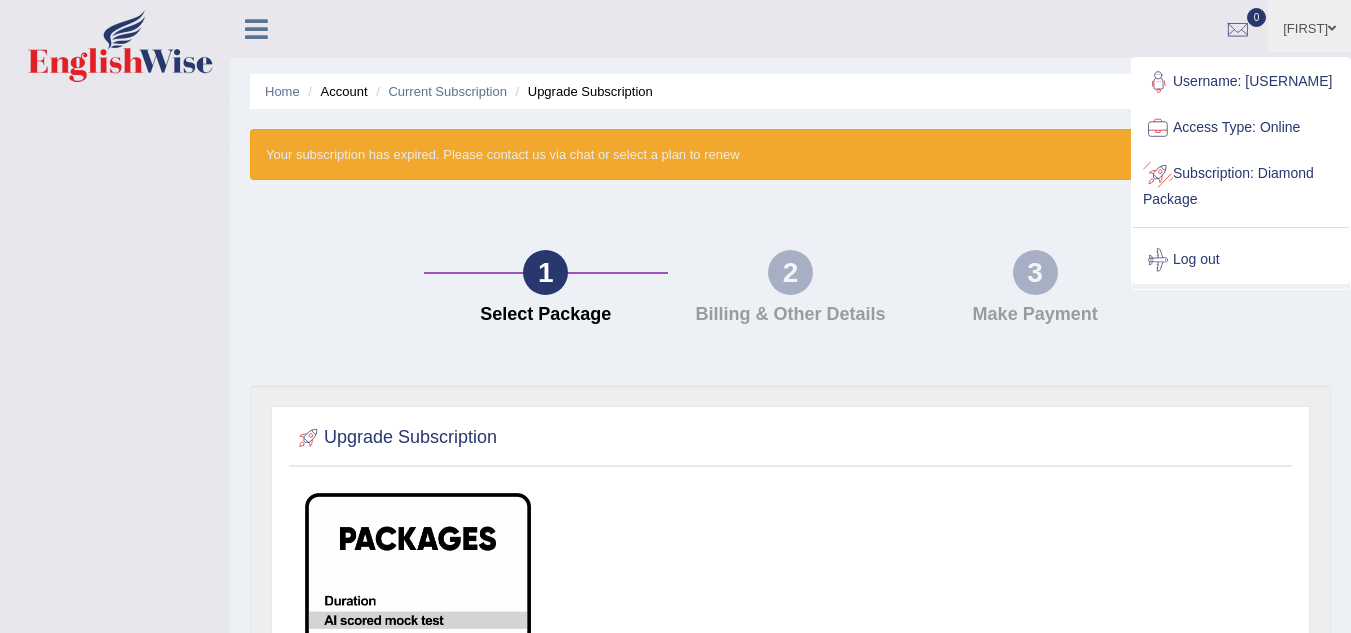 click on "Subscription: Diamond Package" at bounding box center (1241, 184) 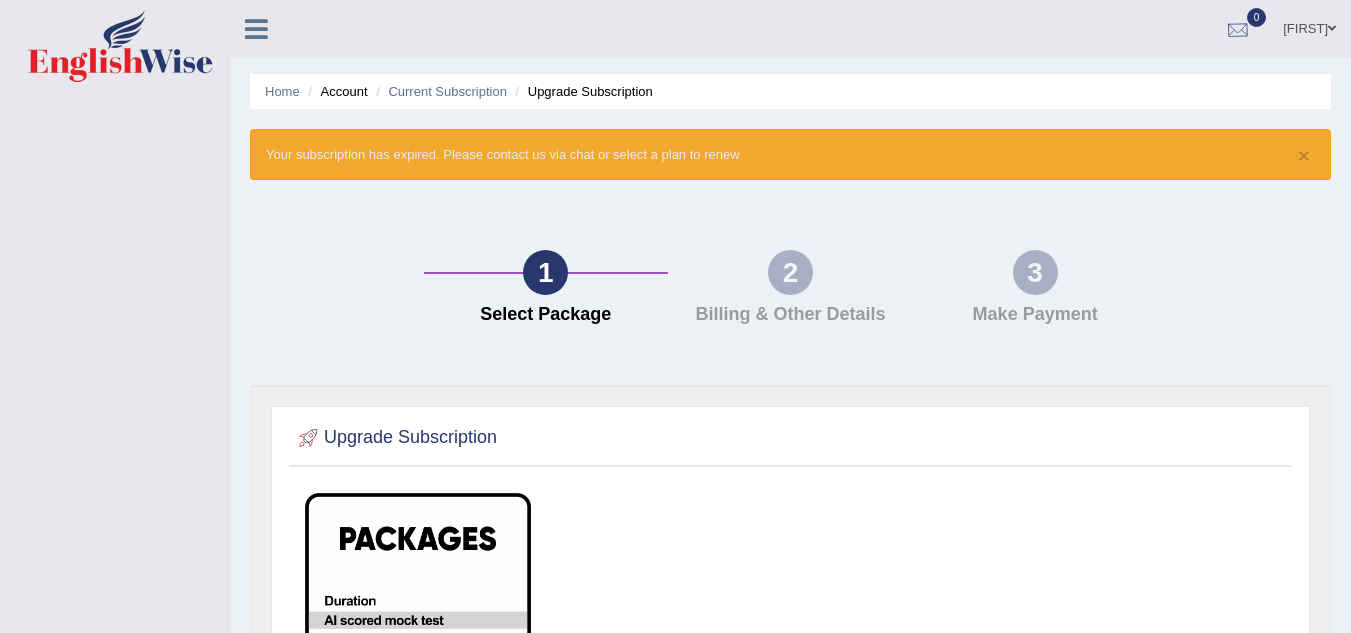 click on "[FIRST]" at bounding box center (1309, 26) 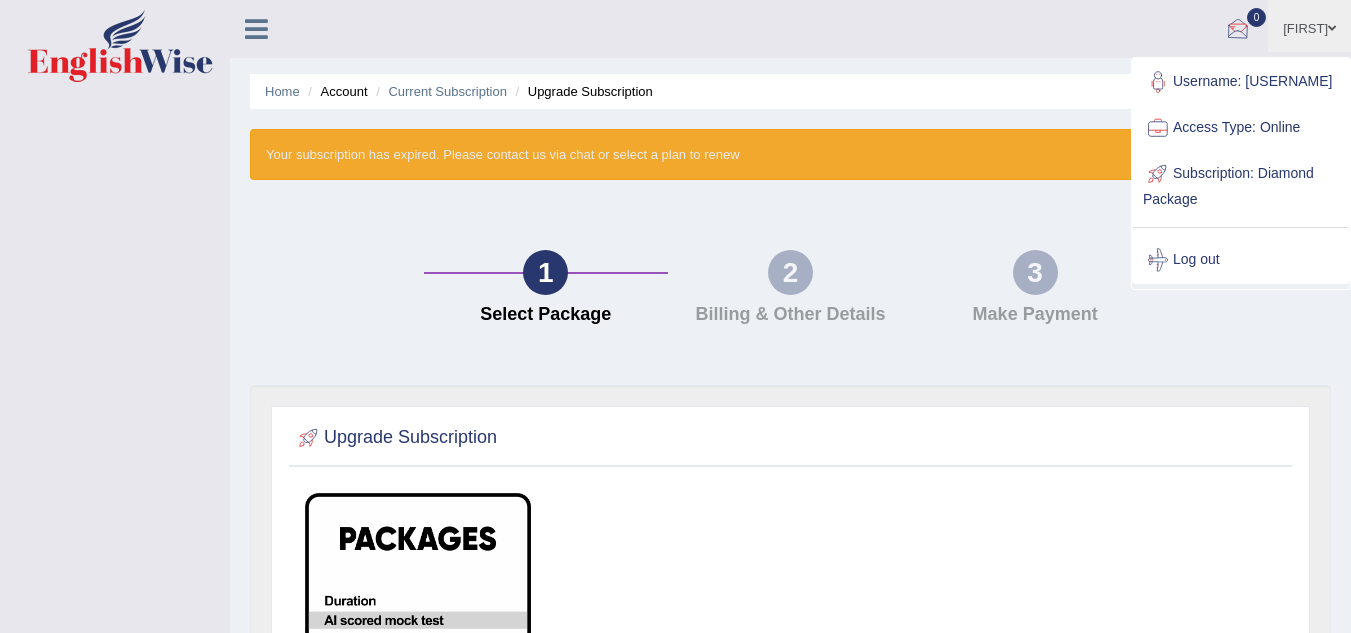 click on "Username: [USERNAME]" at bounding box center (1241, 82) 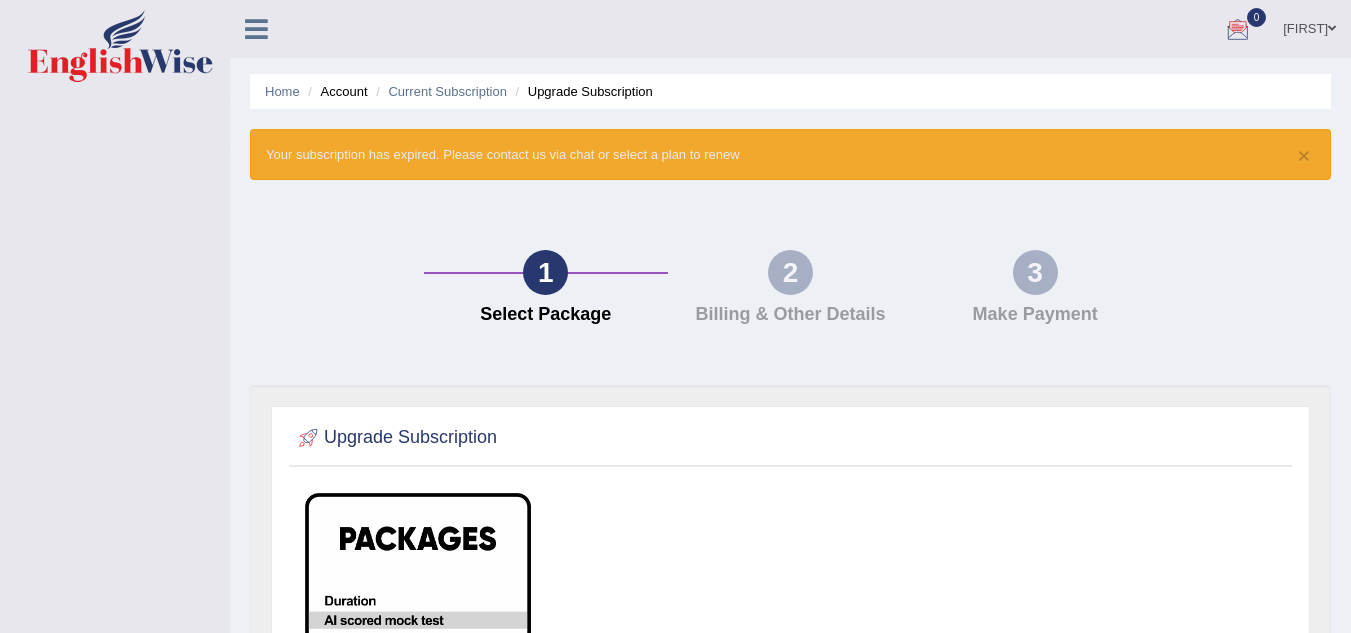 click at bounding box center (256, 27) 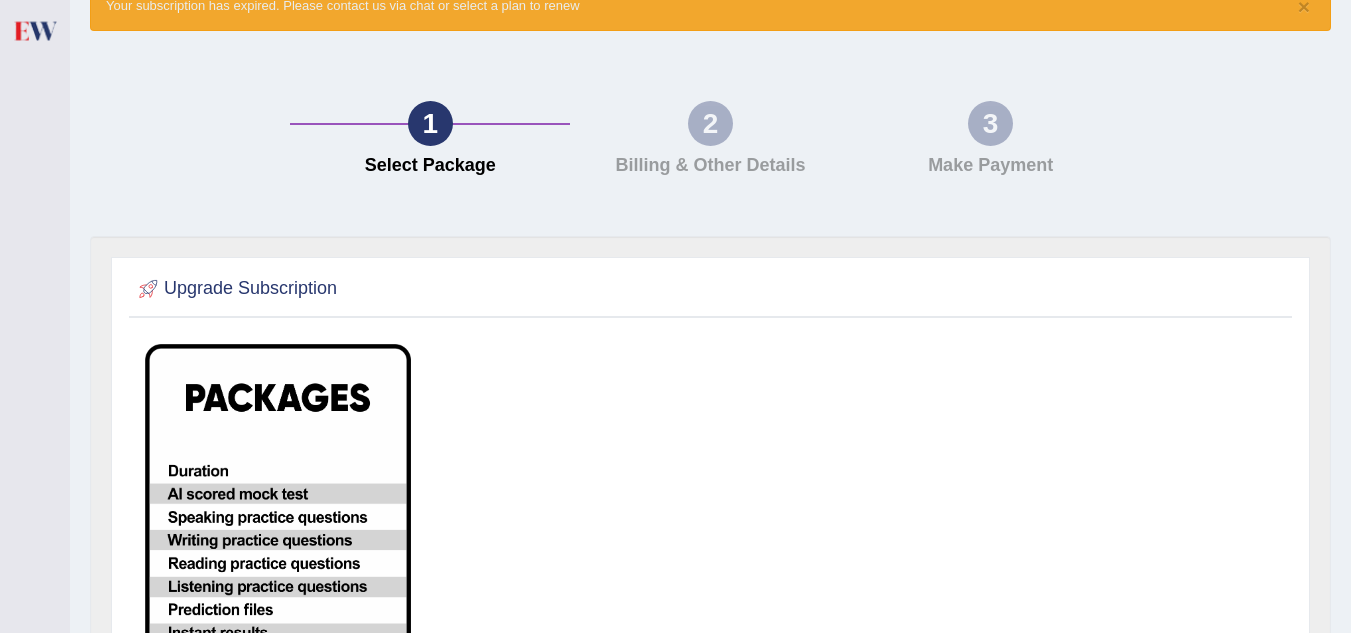 scroll, scrollTop: 0, scrollLeft: 0, axis: both 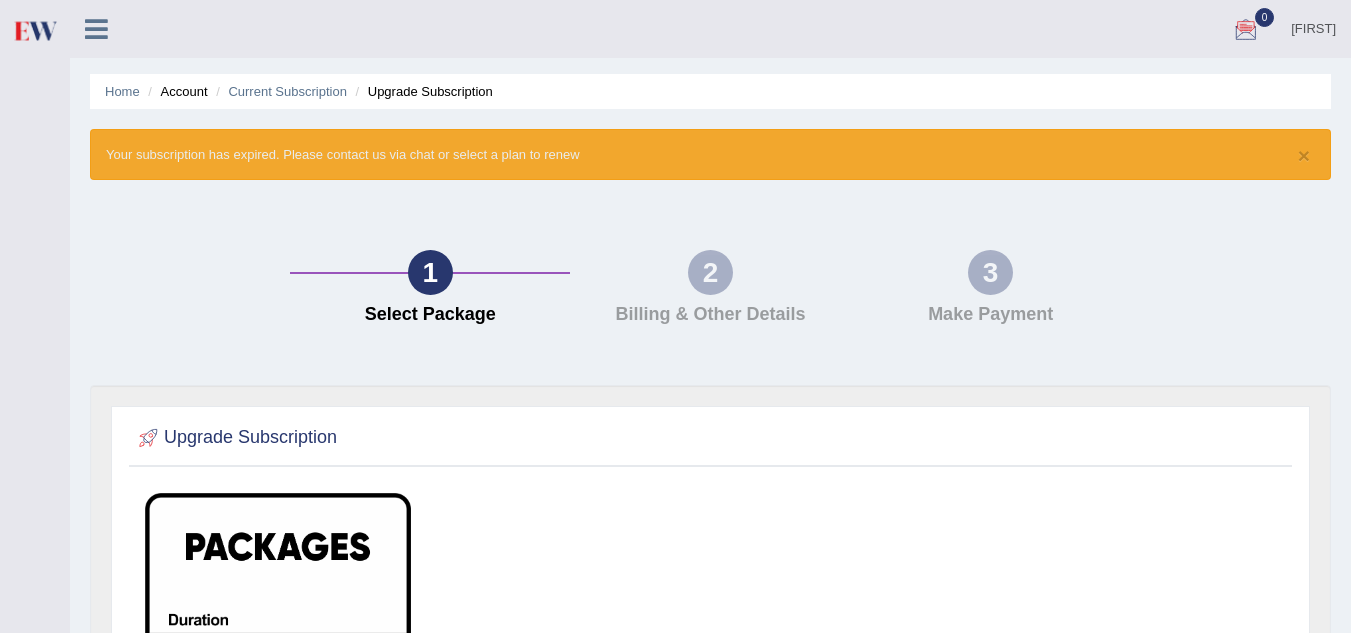 click at bounding box center [35, 49] 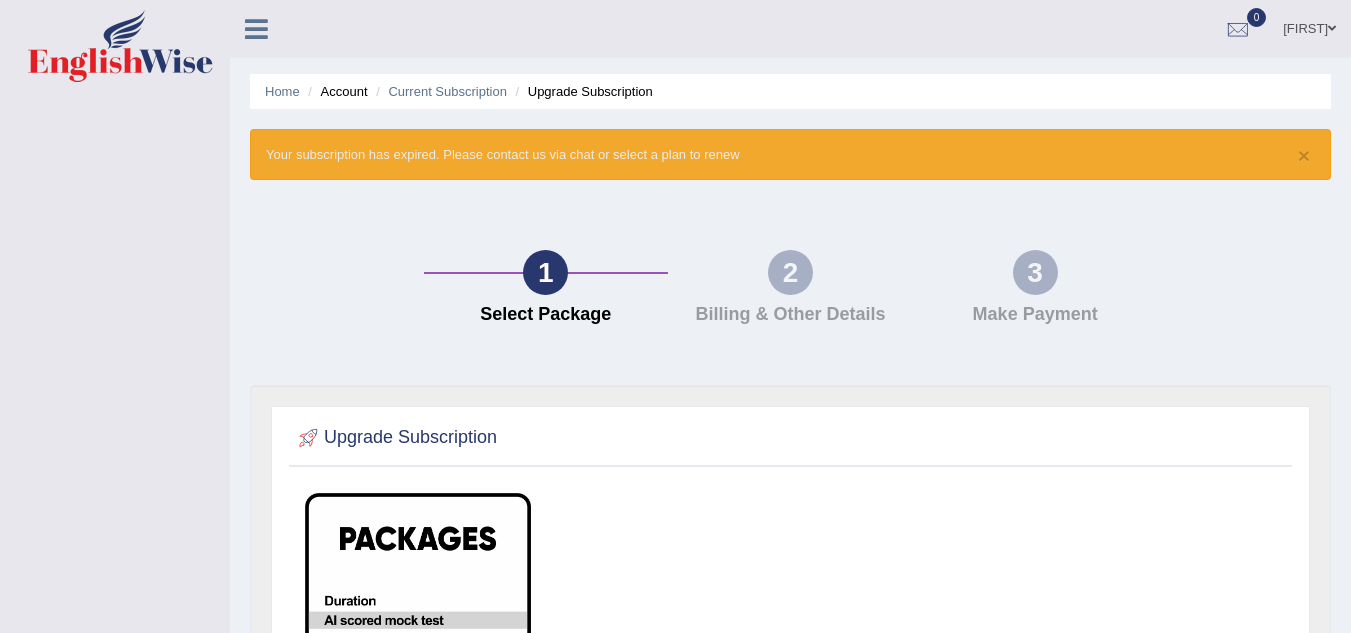 scroll, scrollTop: 0, scrollLeft: 0, axis: both 